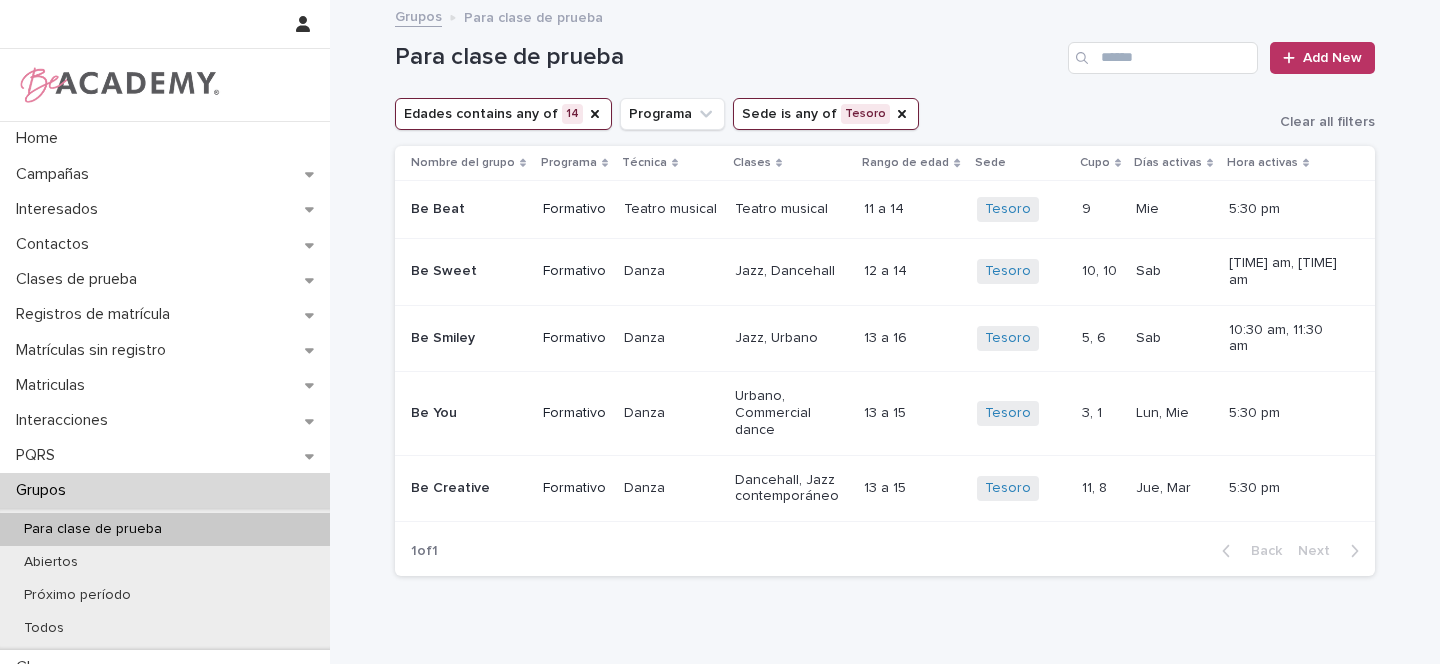 scroll, scrollTop: 0, scrollLeft: 0, axis: both 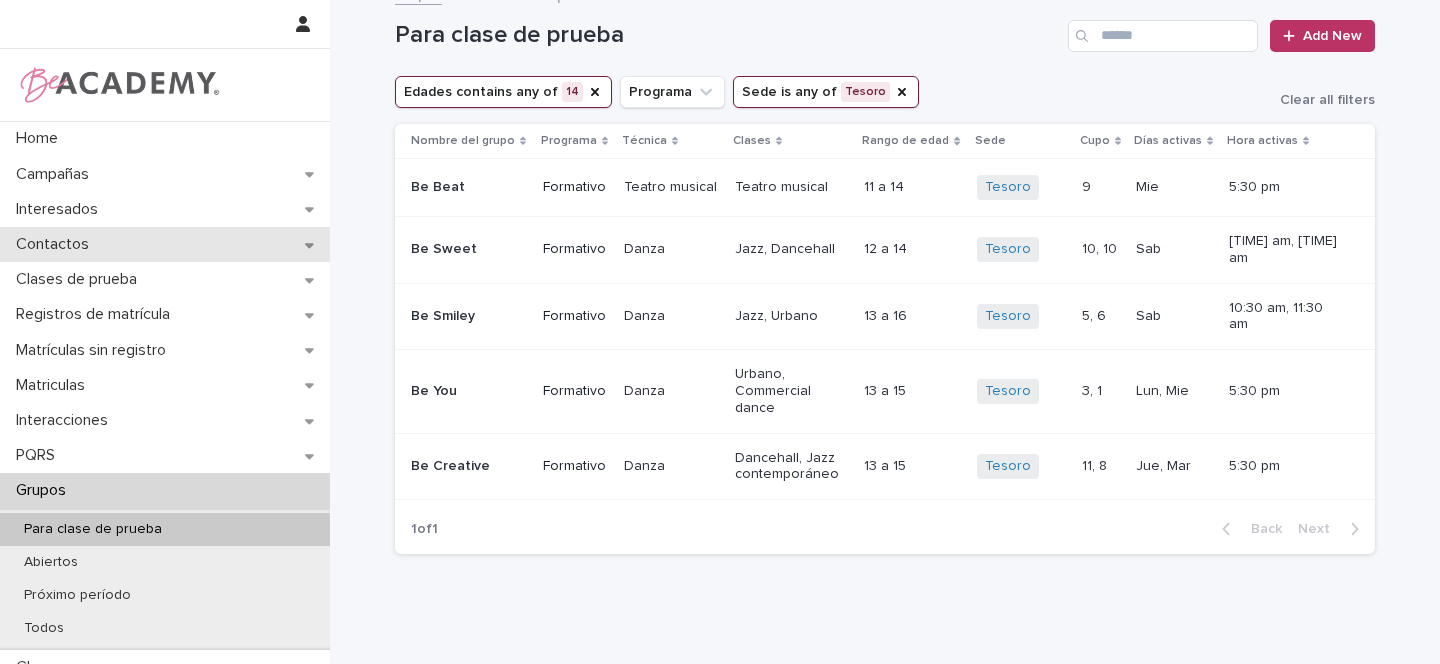 click on "Contactos" at bounding box center (165, 244) 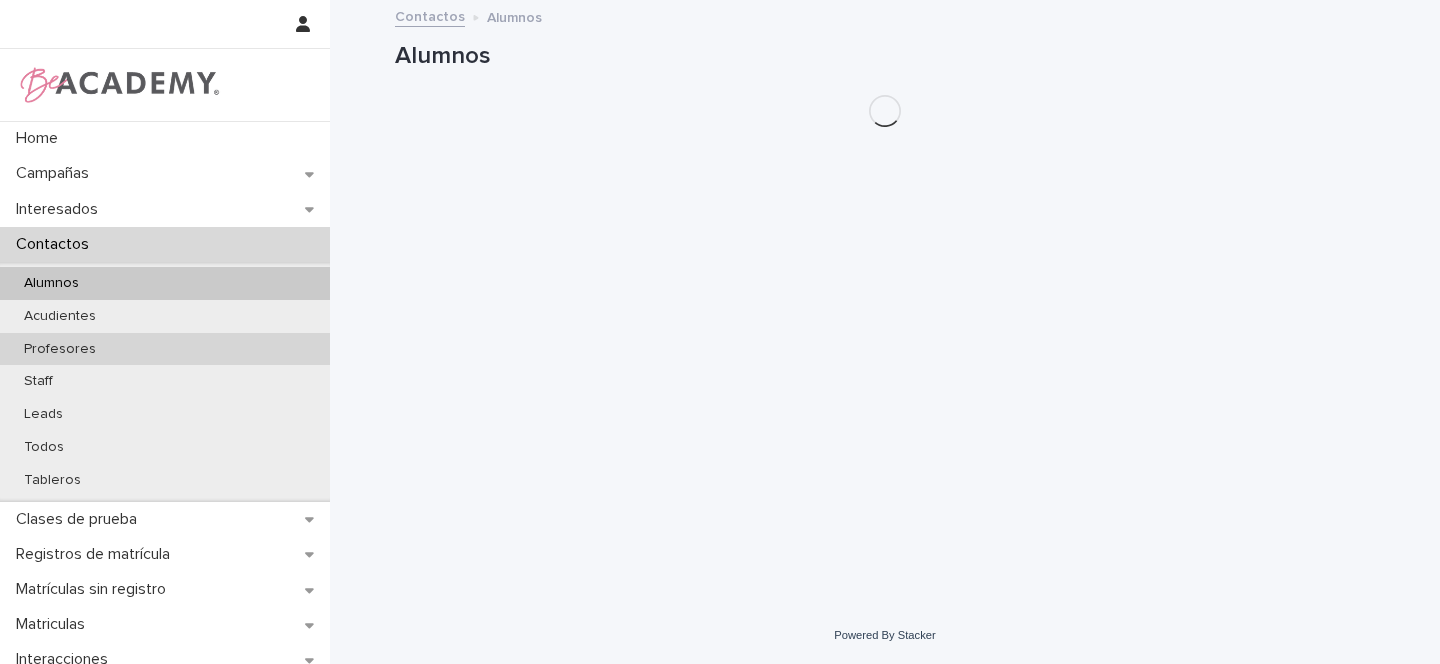 scroll, scrollTop: 0, scrollLeft: 0, axis: both 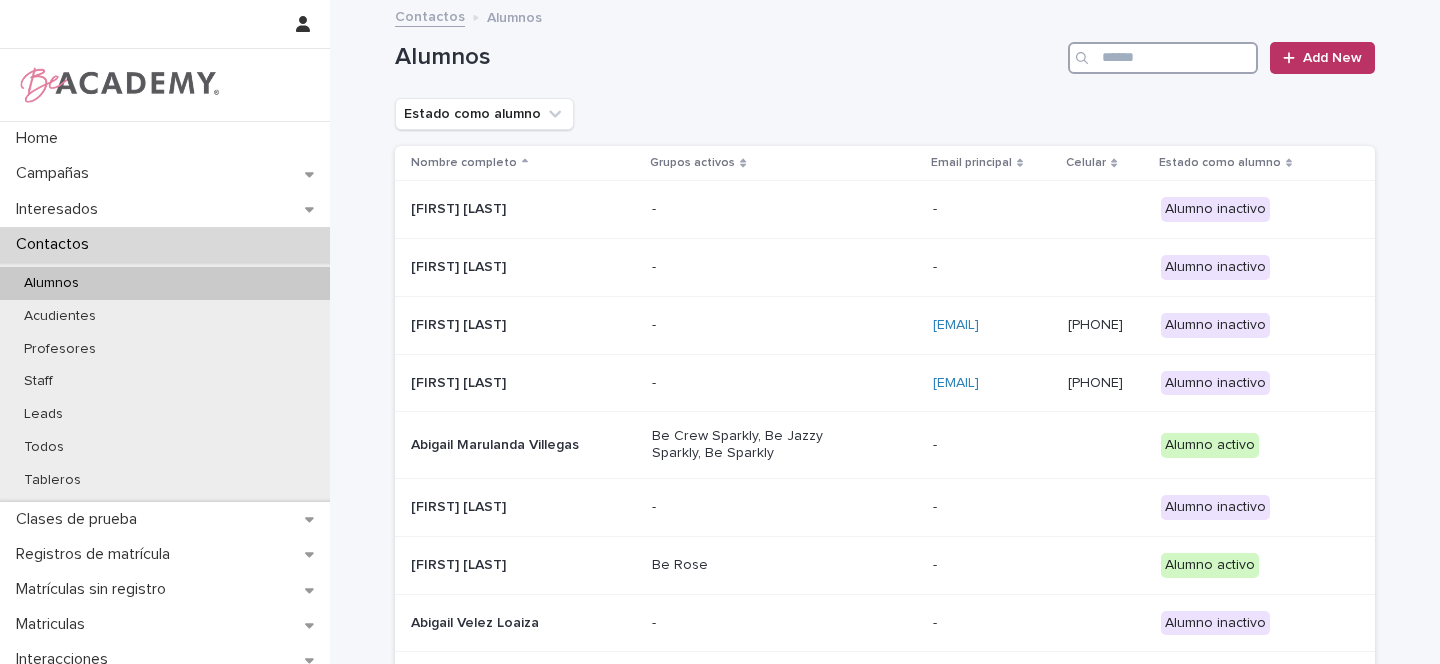 click at bounding box center (1163, 58) 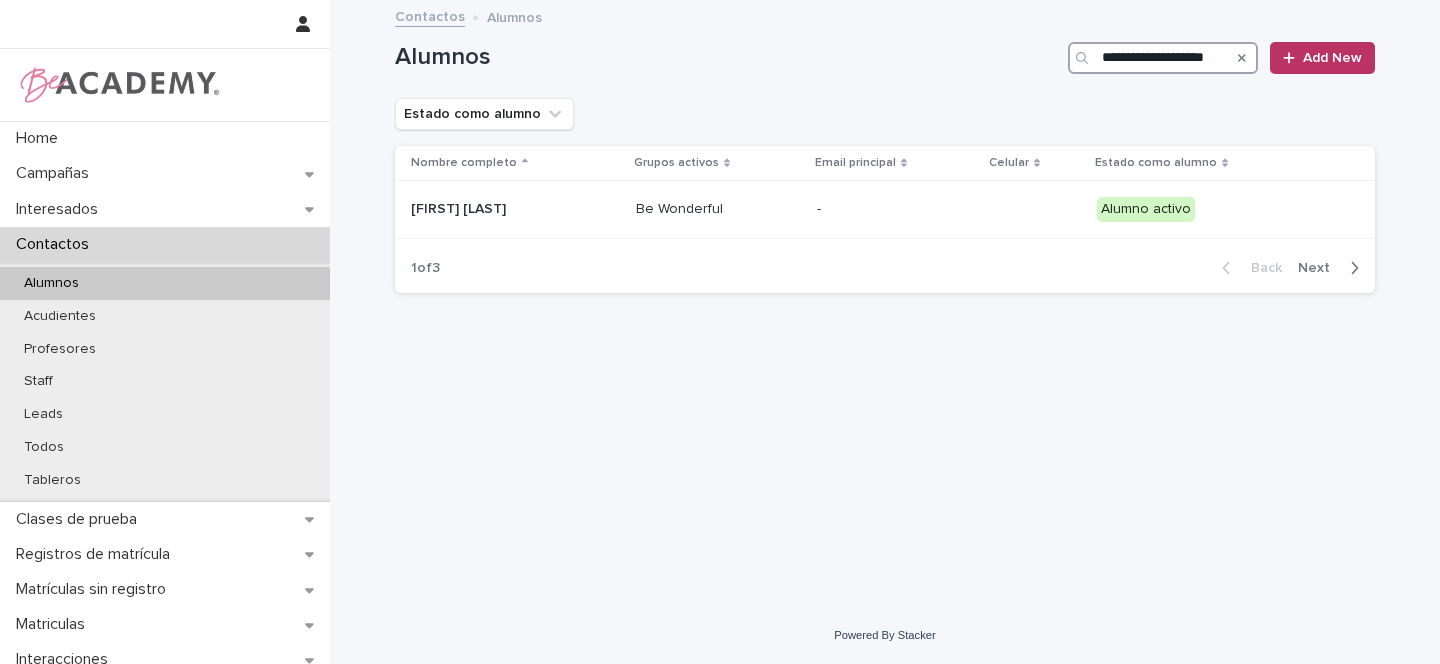 scroll, scrollTop: 0, scrollLeft: 8, axis: horizontal 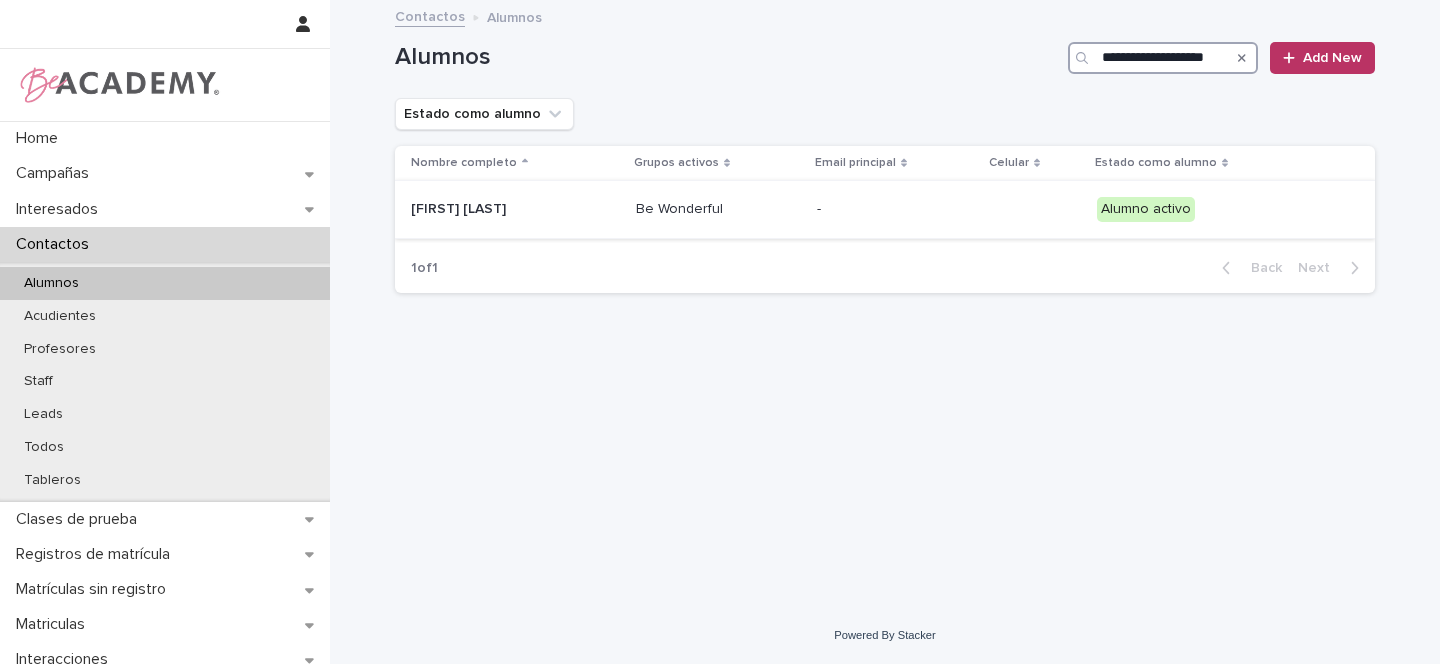 type on "**********" 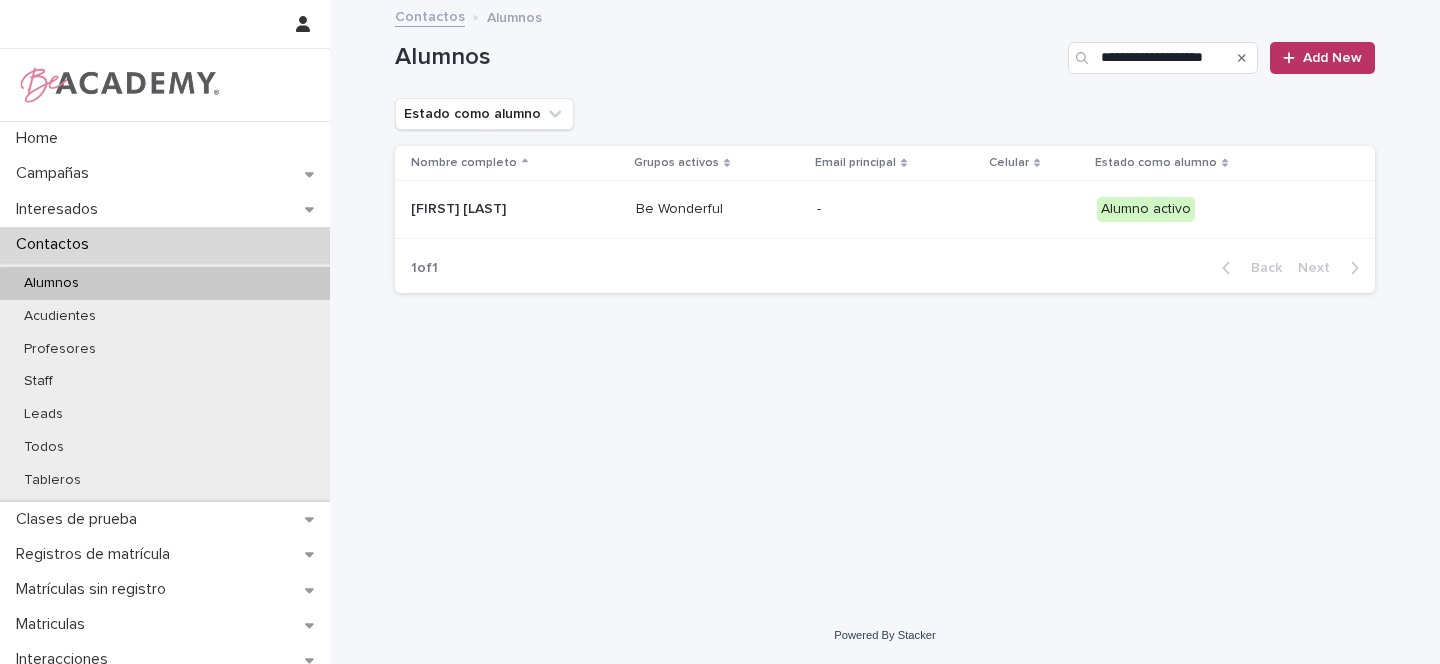 scroll, scrollTop: 0, scrollLeft: 0, axis: both 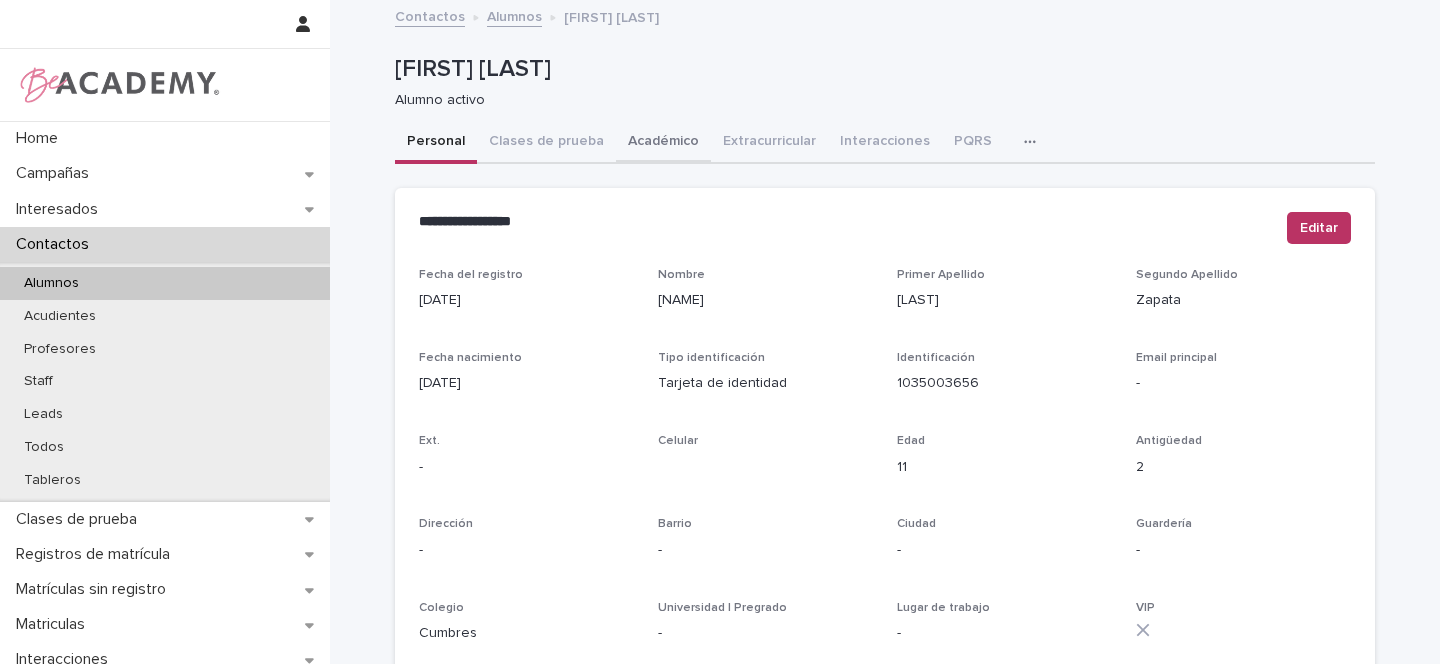 click on "Académico" at bounding box center (663, 143) 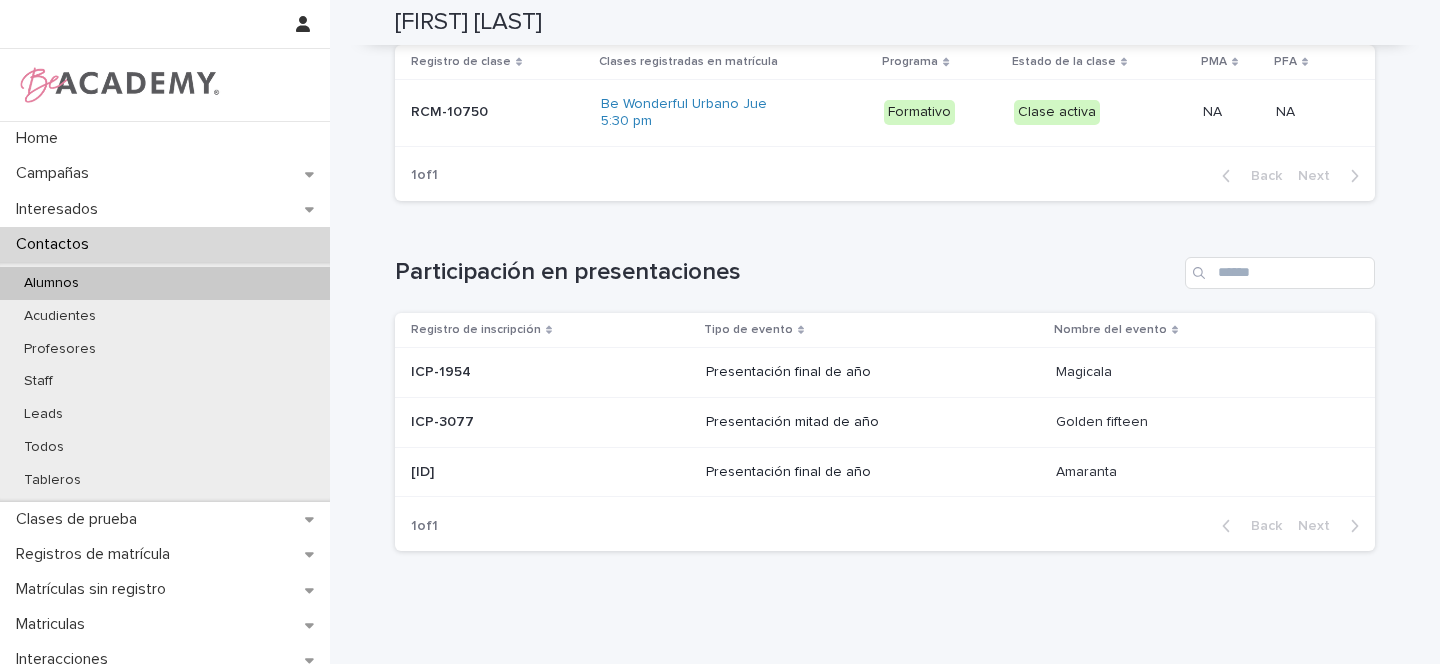 scroll, scrollTop: 922, scrollLeft: 0, axis: vertical 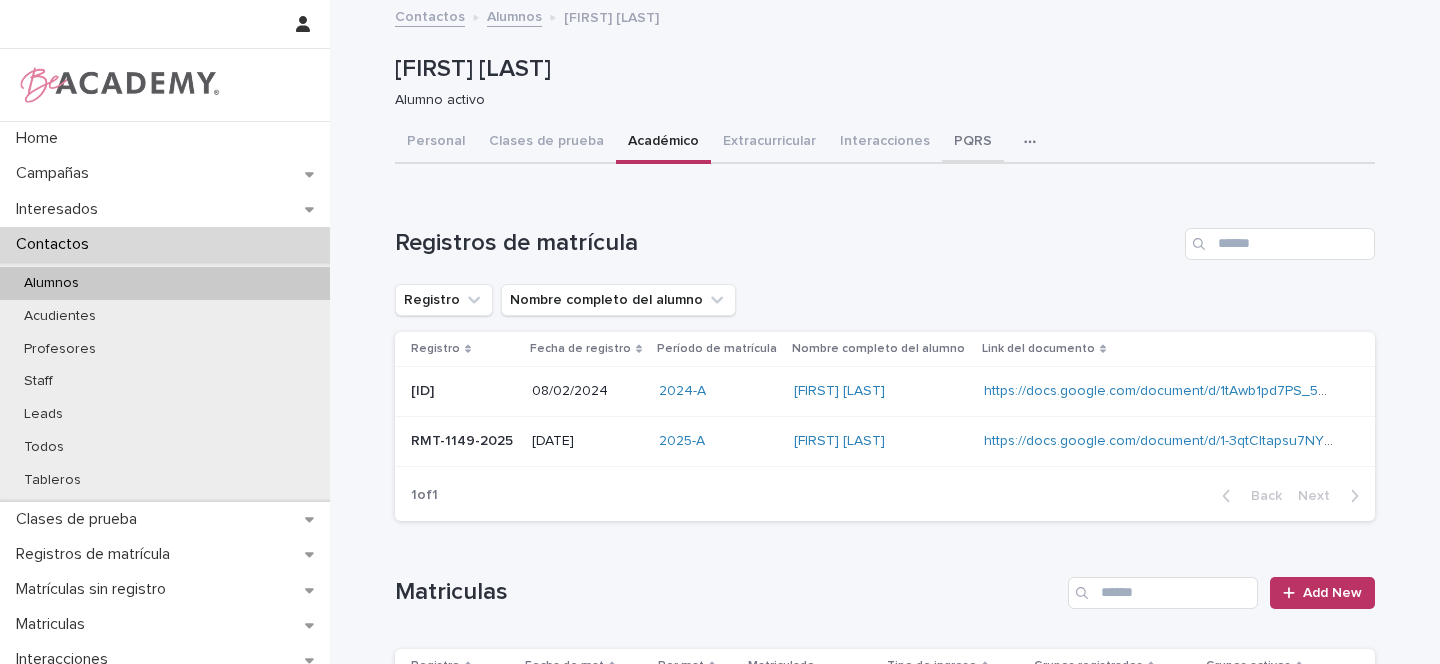 click on "PQRS" at bounding box center [973, 143] 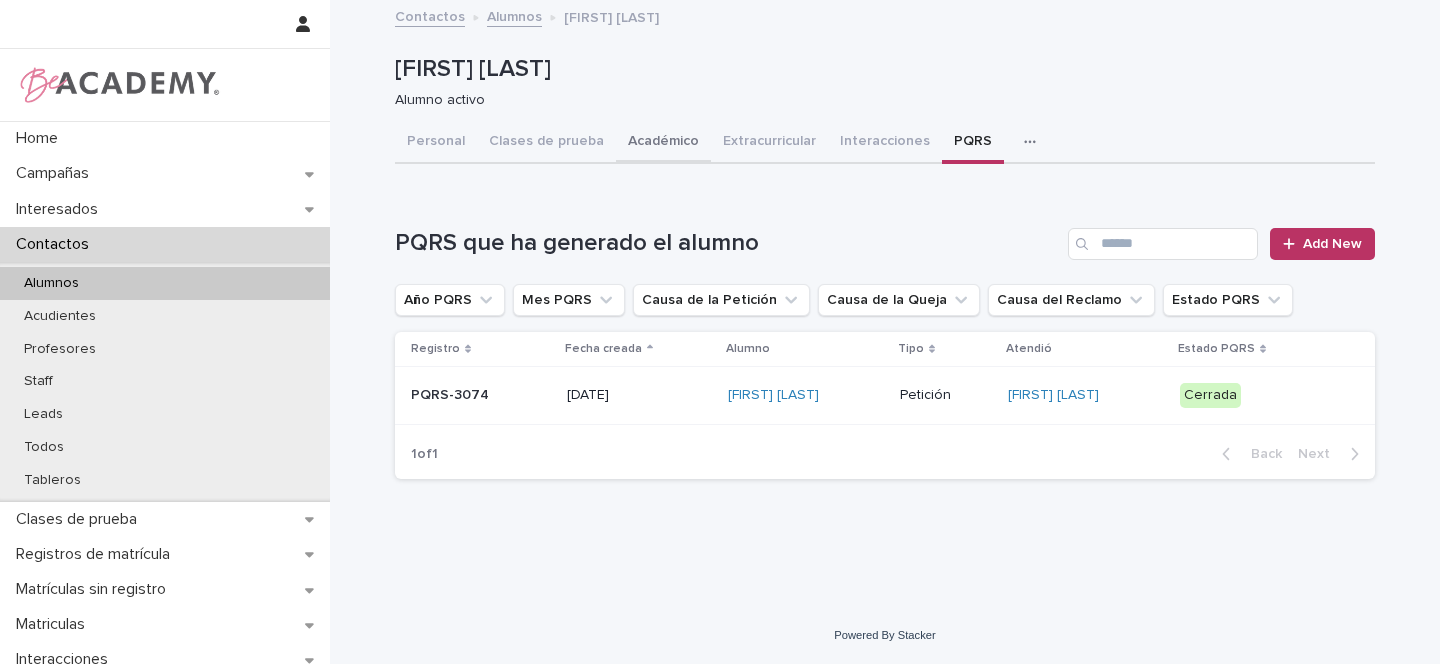 click on "Académico" at bounding box center [663, 143] 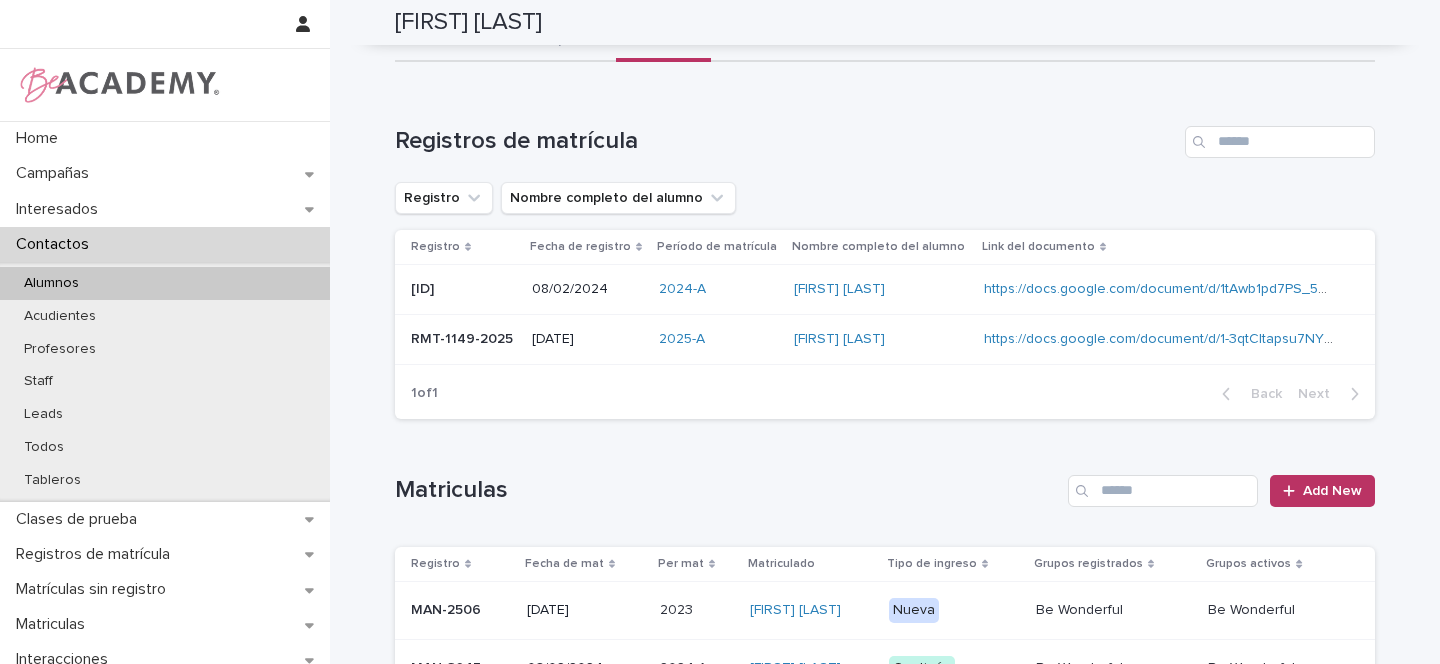 scroll, scrollTop: 89, scrollLeft: 0, axis: vertical 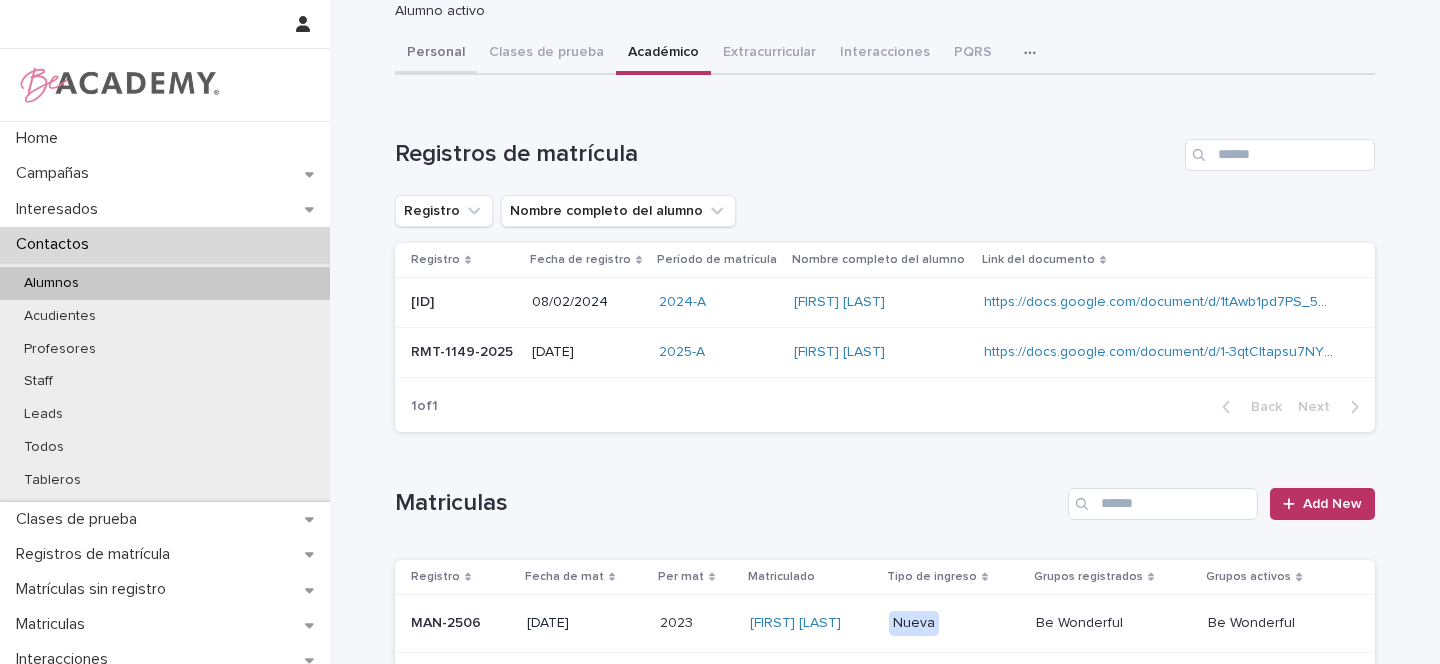 click on "Personal" at bounding box center [436, 54] 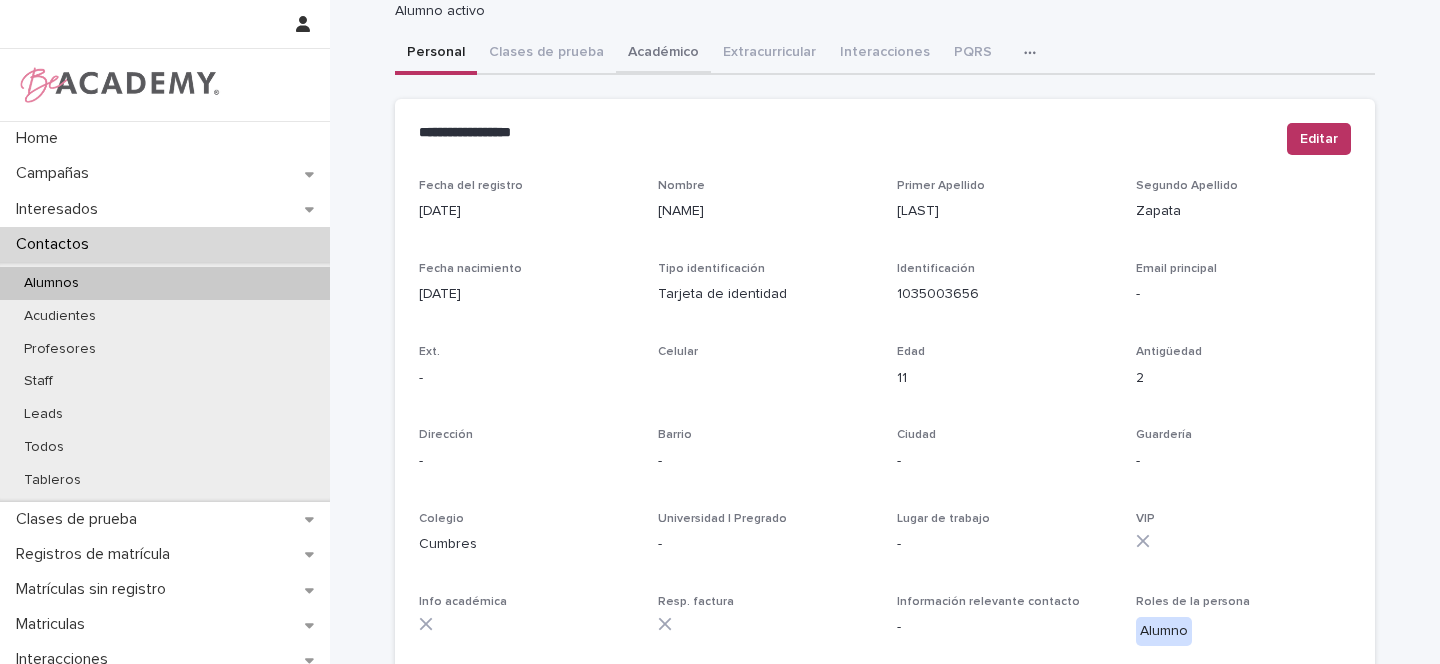 click on "**********" at bounding box center [885, 701] 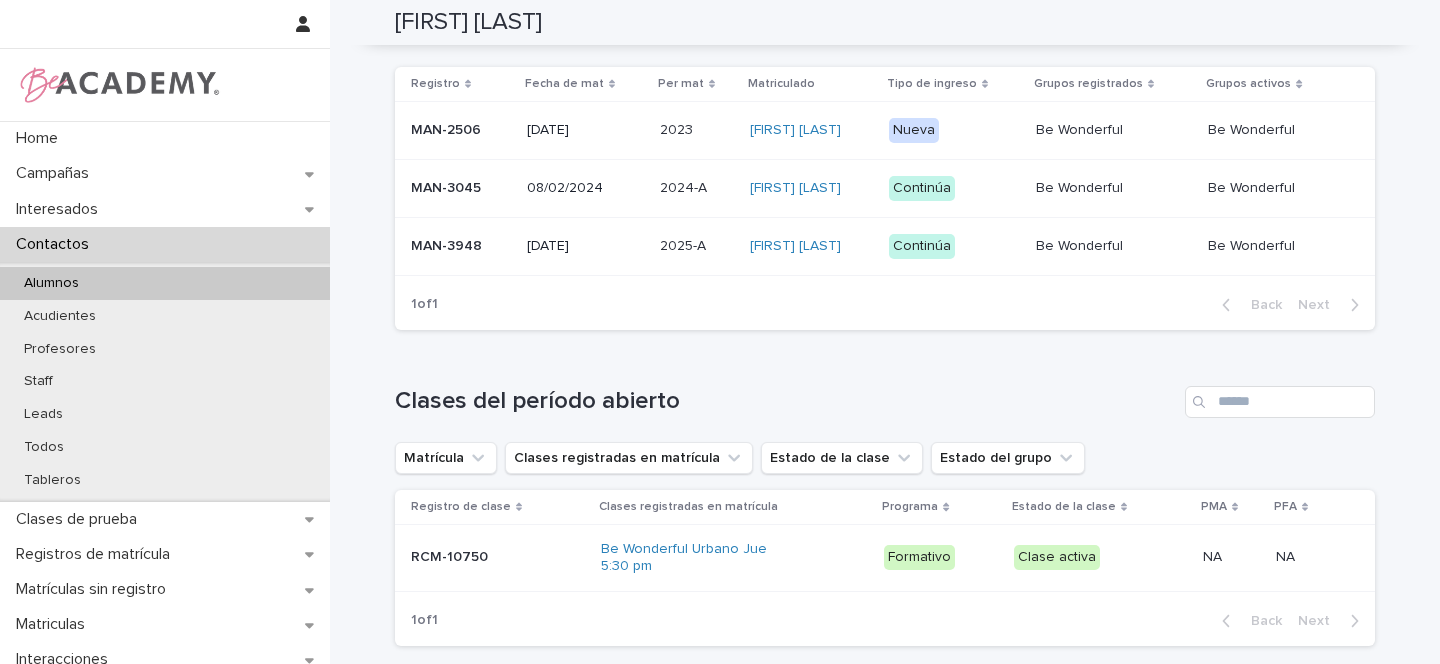 scroll, scrollTop: 562, scrollLeft: 0, axis: vertical 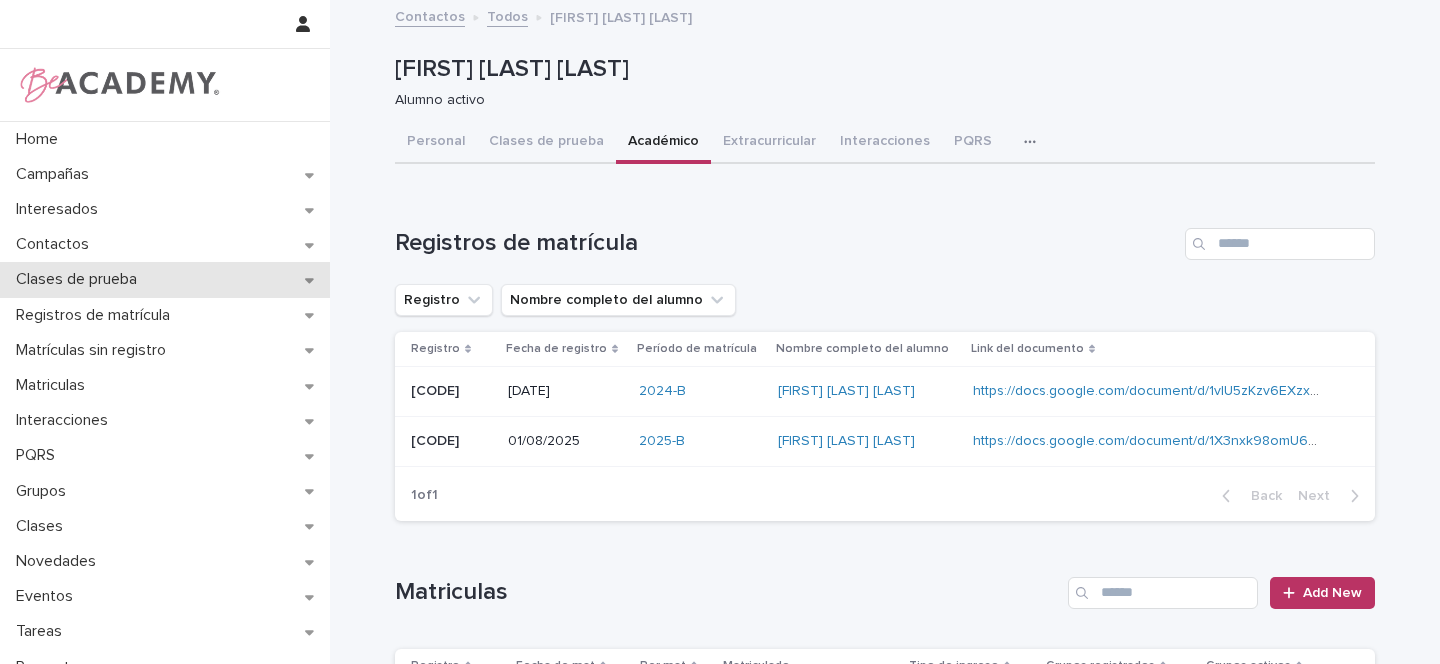 click 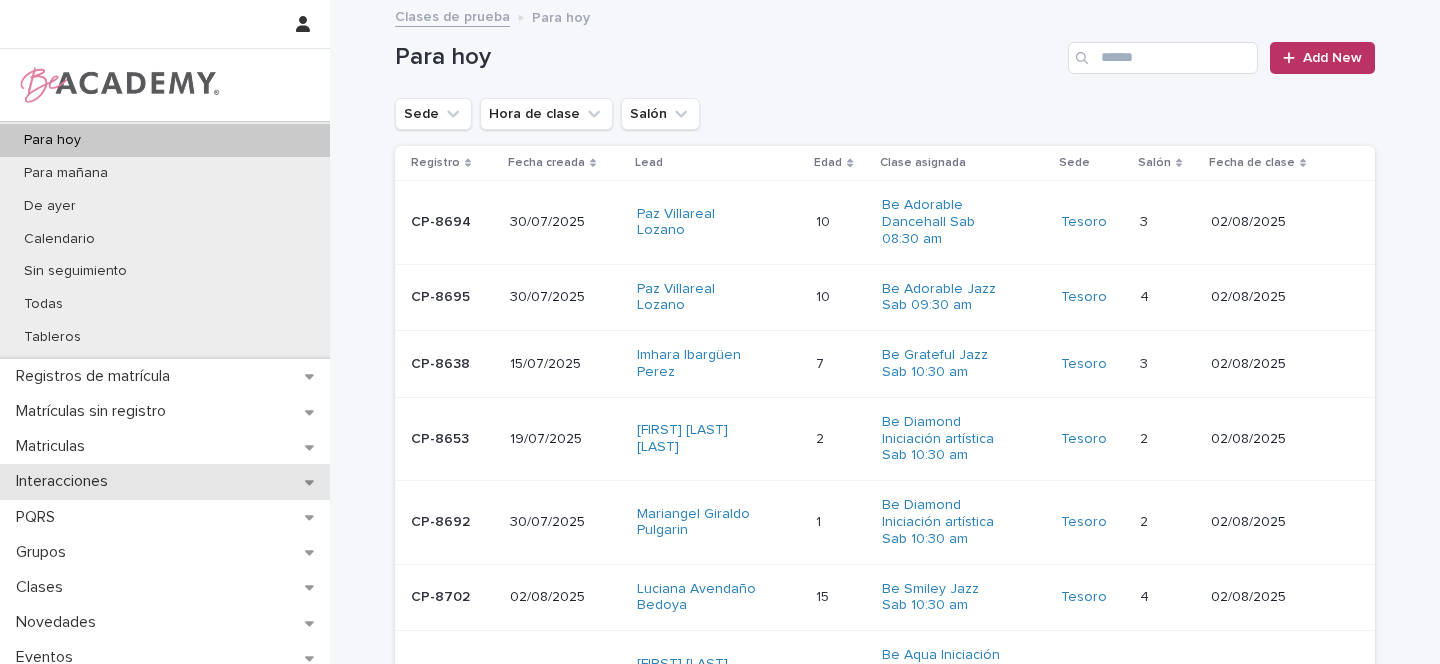 scroll, scrollTop: 188, scrollLeft: 0, axis: vertical 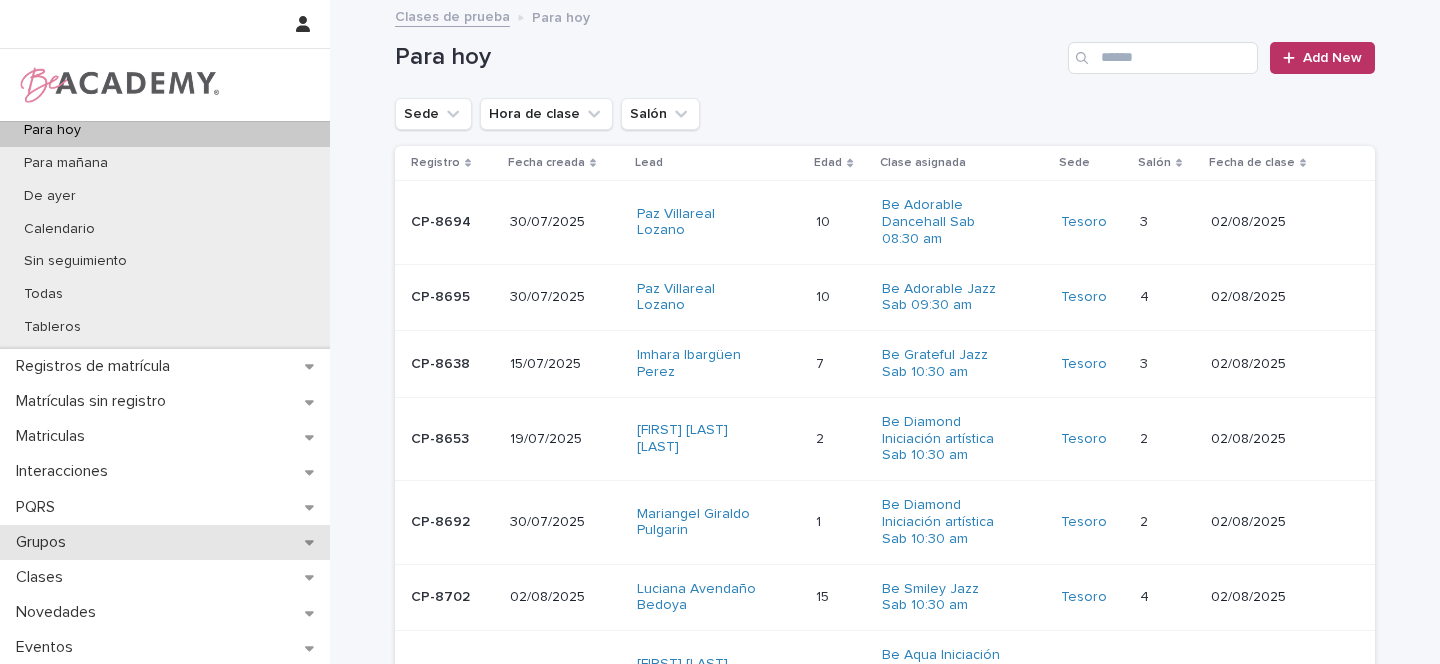 click on "Grupos" at bounding box center (165, 542) 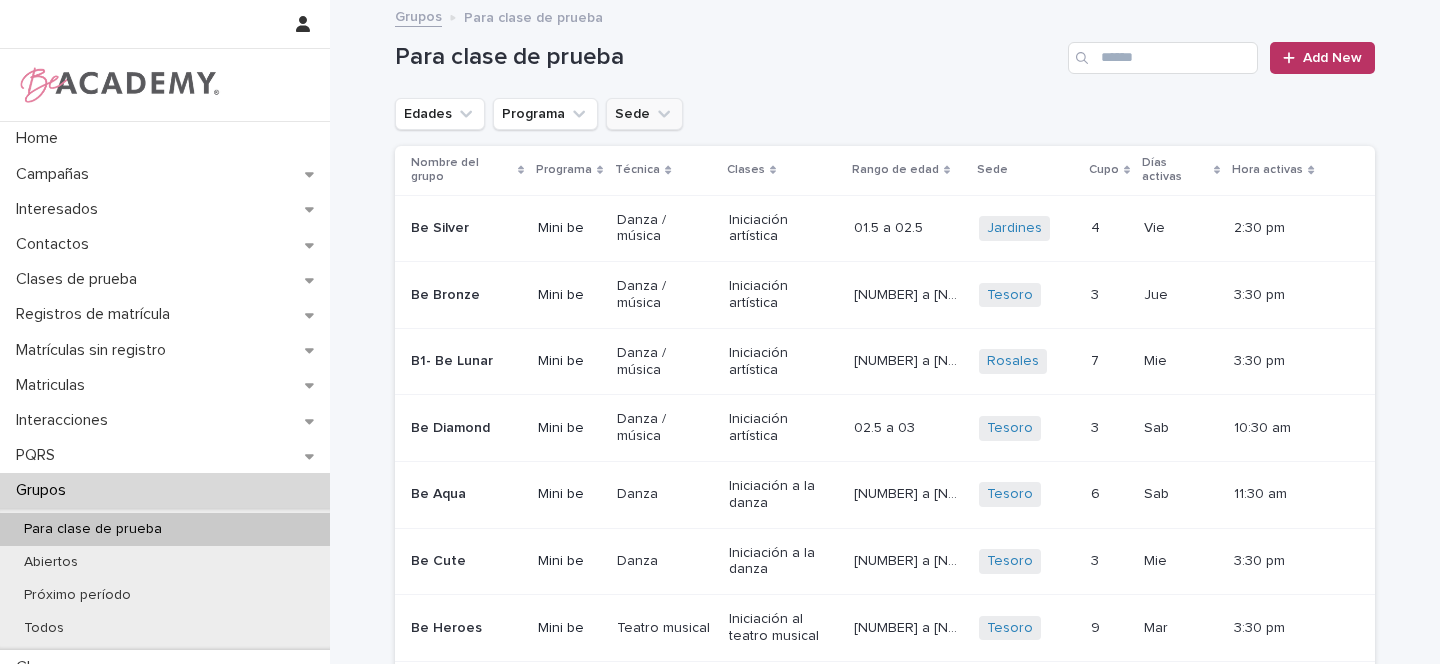 click 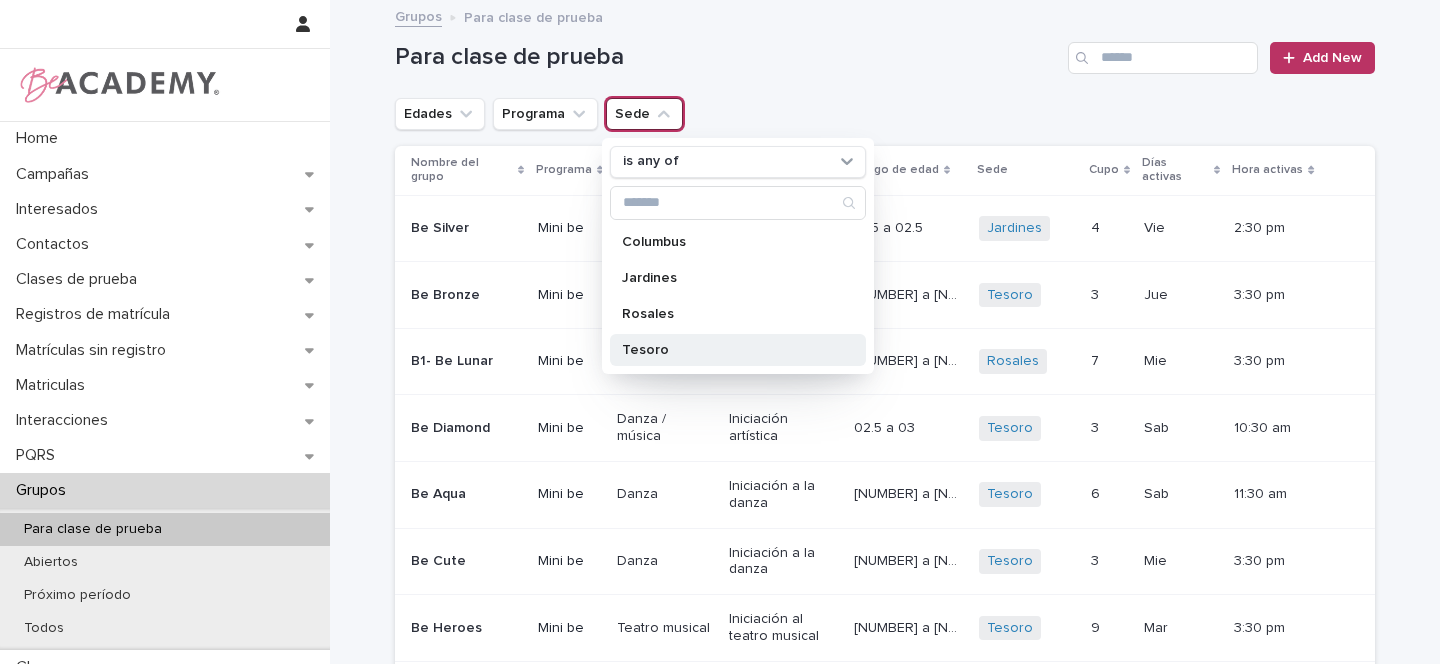 click on "Tesoro" at bounding box center (728, 350) 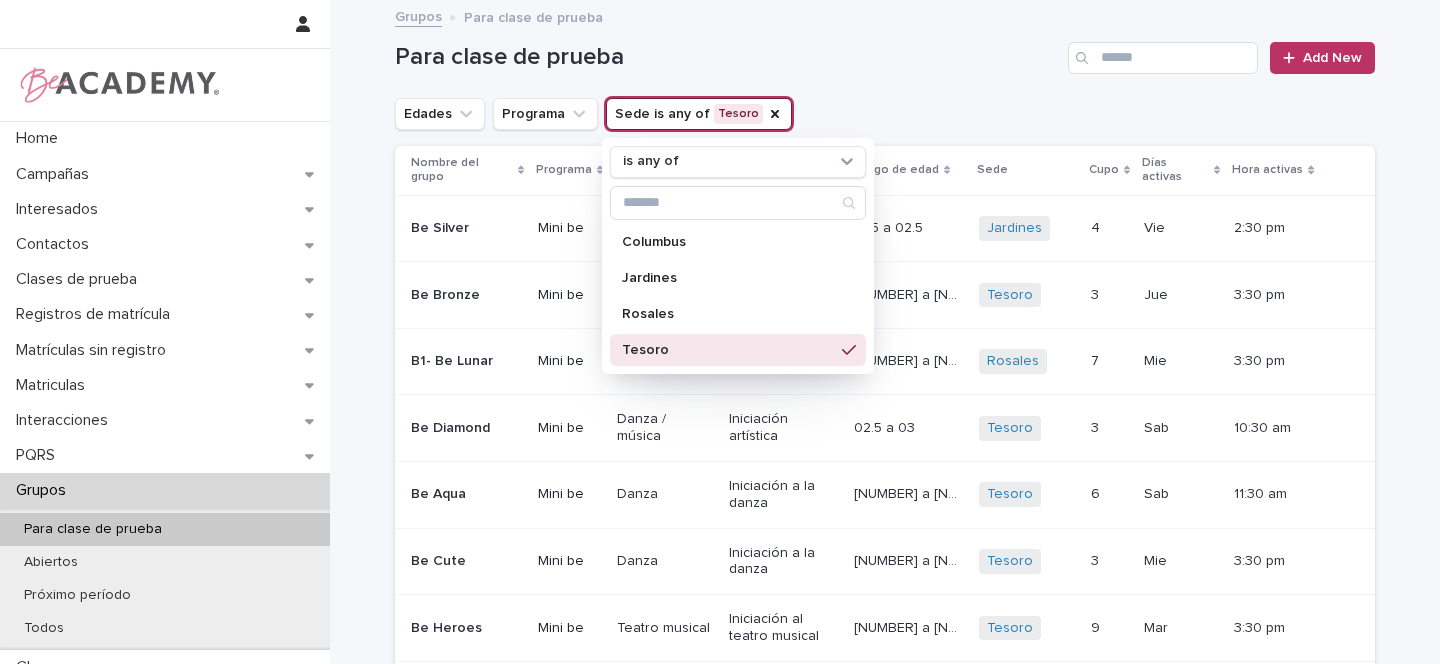 click 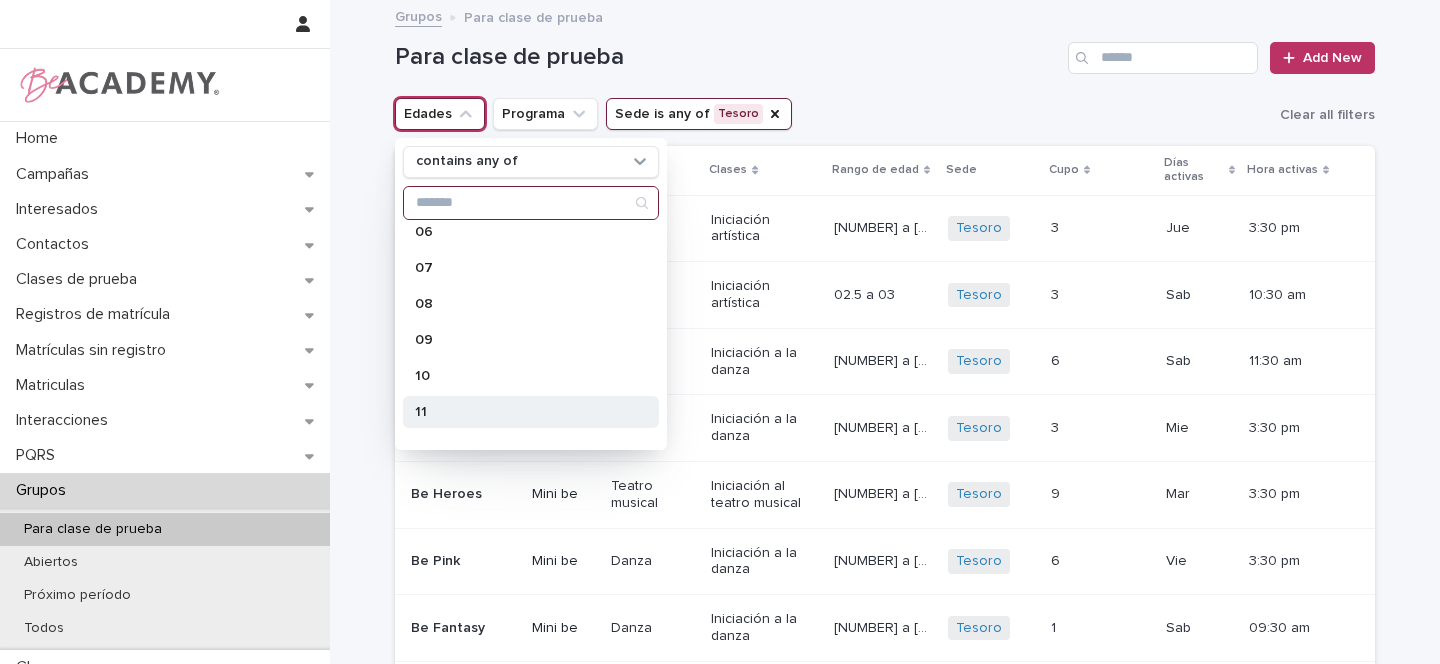 scroll, scrollTop: 266, scrollLeft: 0, axis: vertical 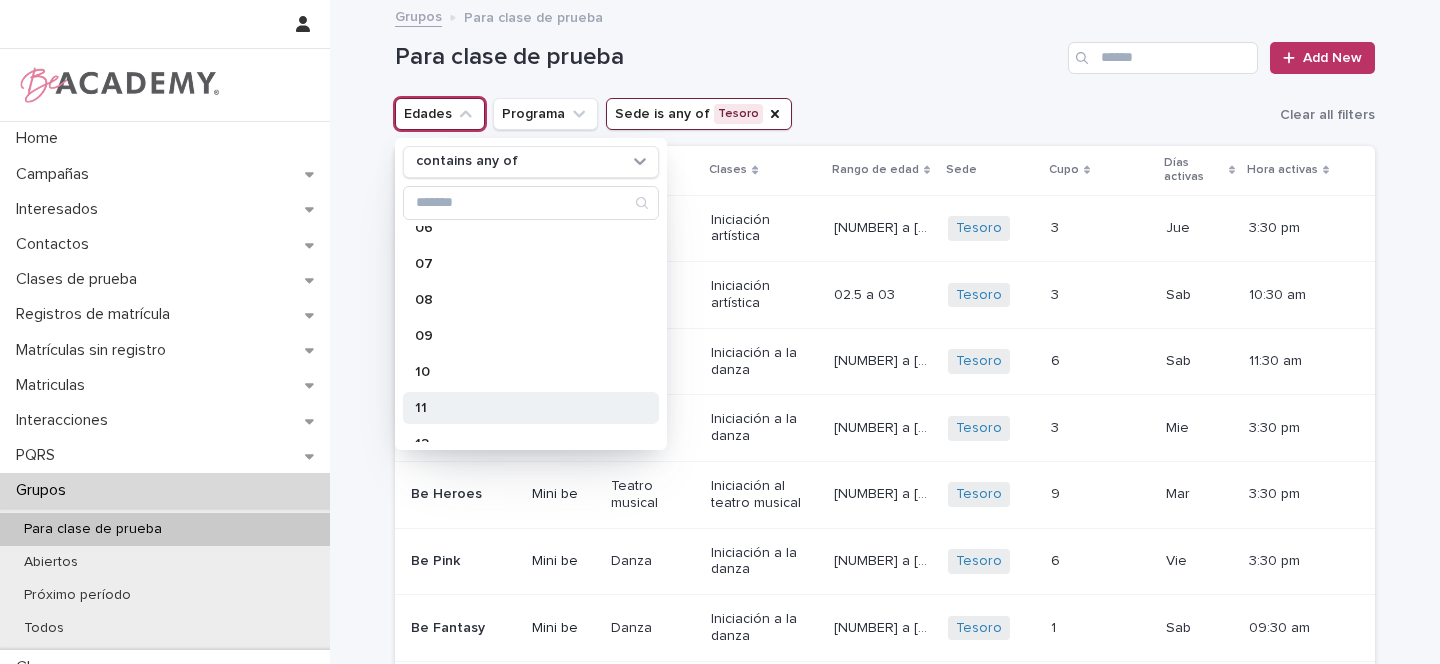 click on "11" at bounding box center (521, 408) 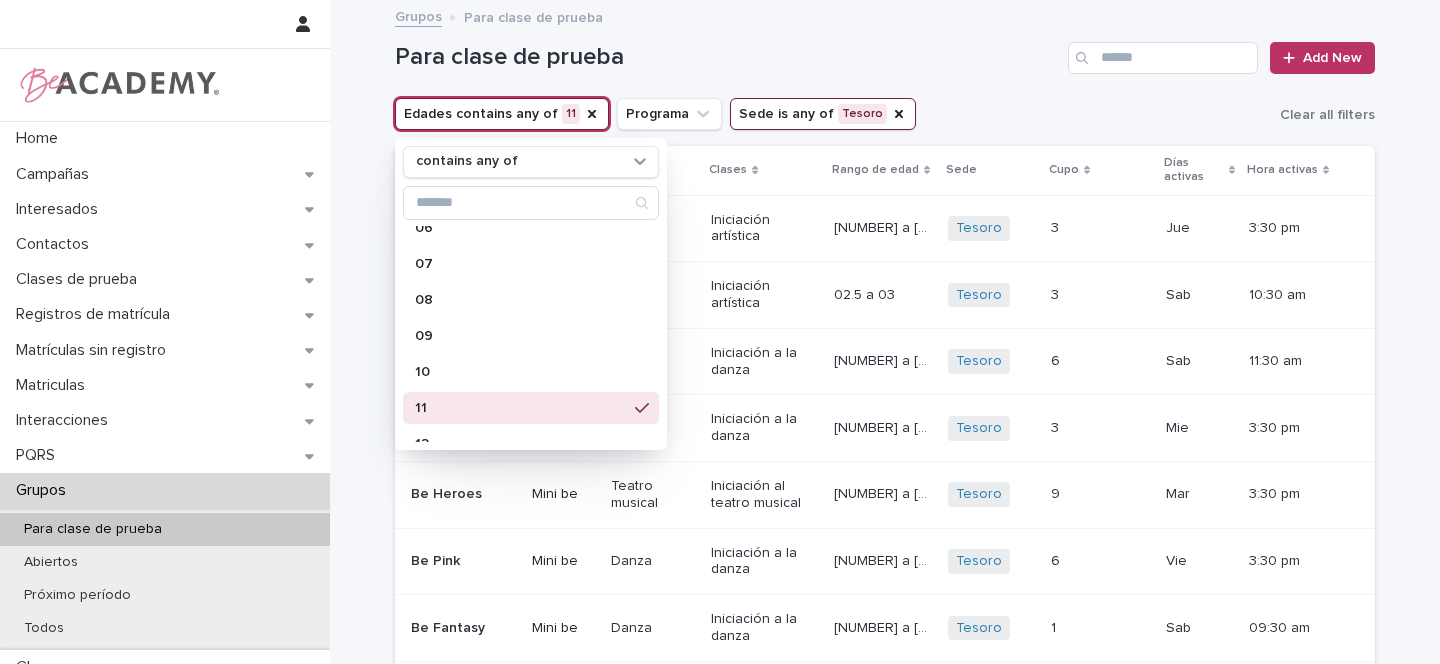 click on "Para clase de prueba Add New" at bounding box center (885, 50) 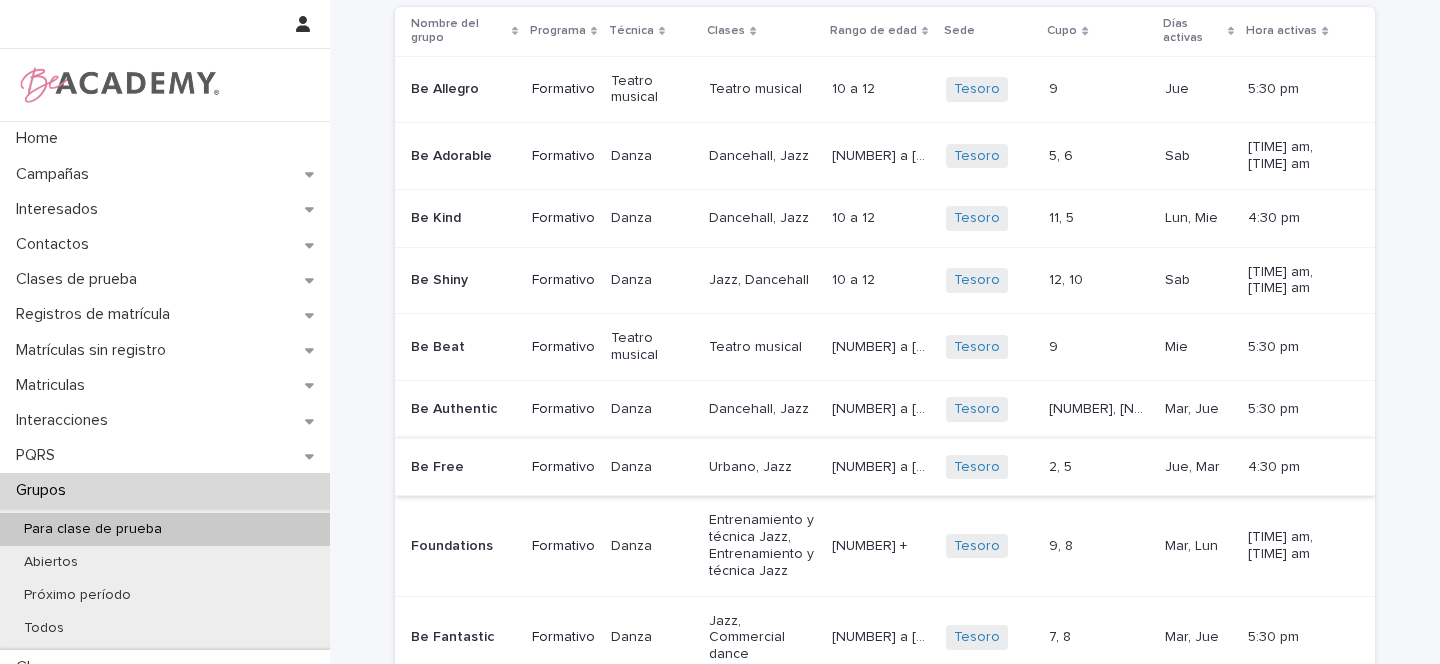 scroll, scrollTop: 204, scrollLeft: 0, axis: vertical 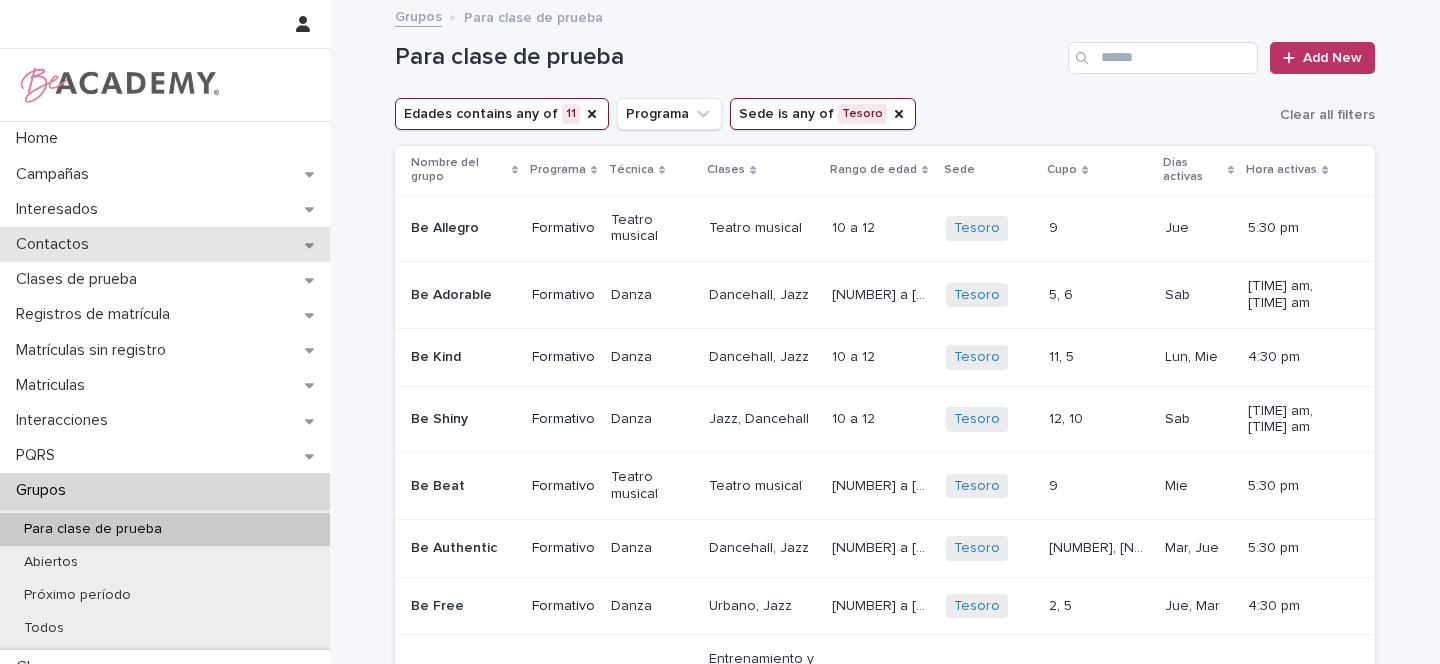 click 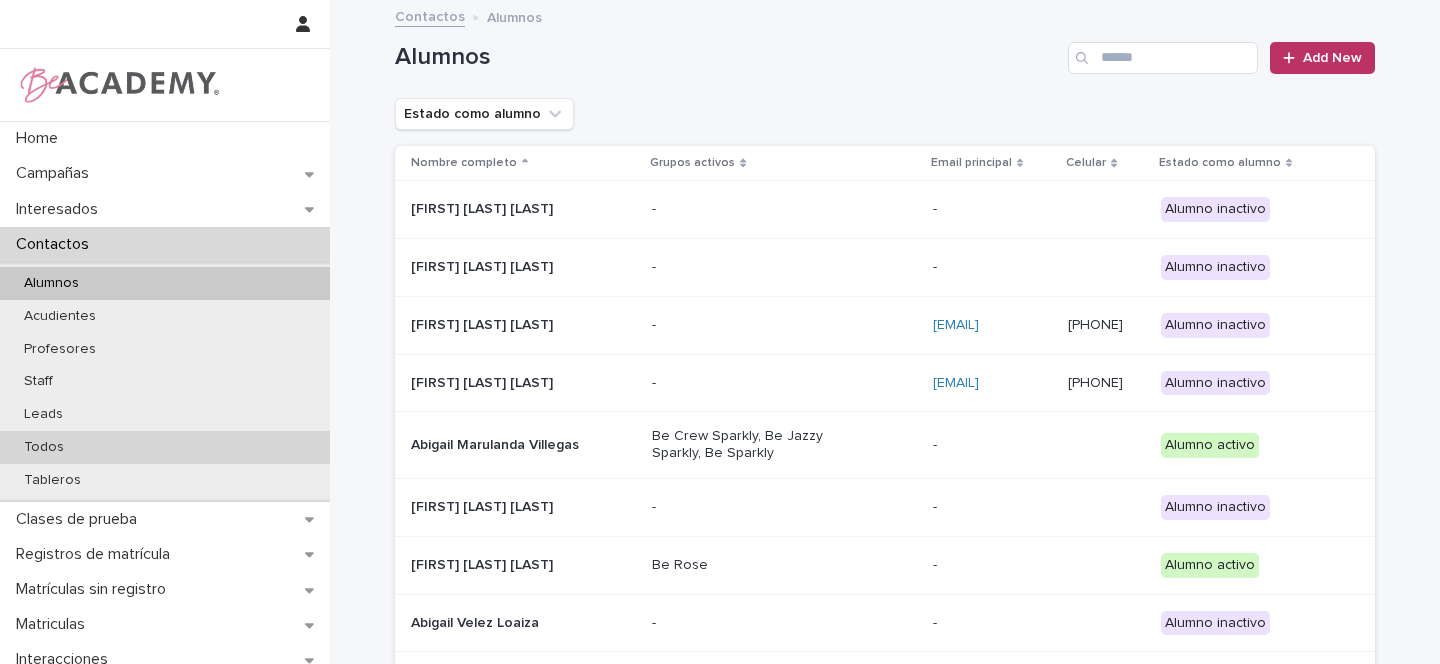 click on "Todos" at bounding box center (44, 447) 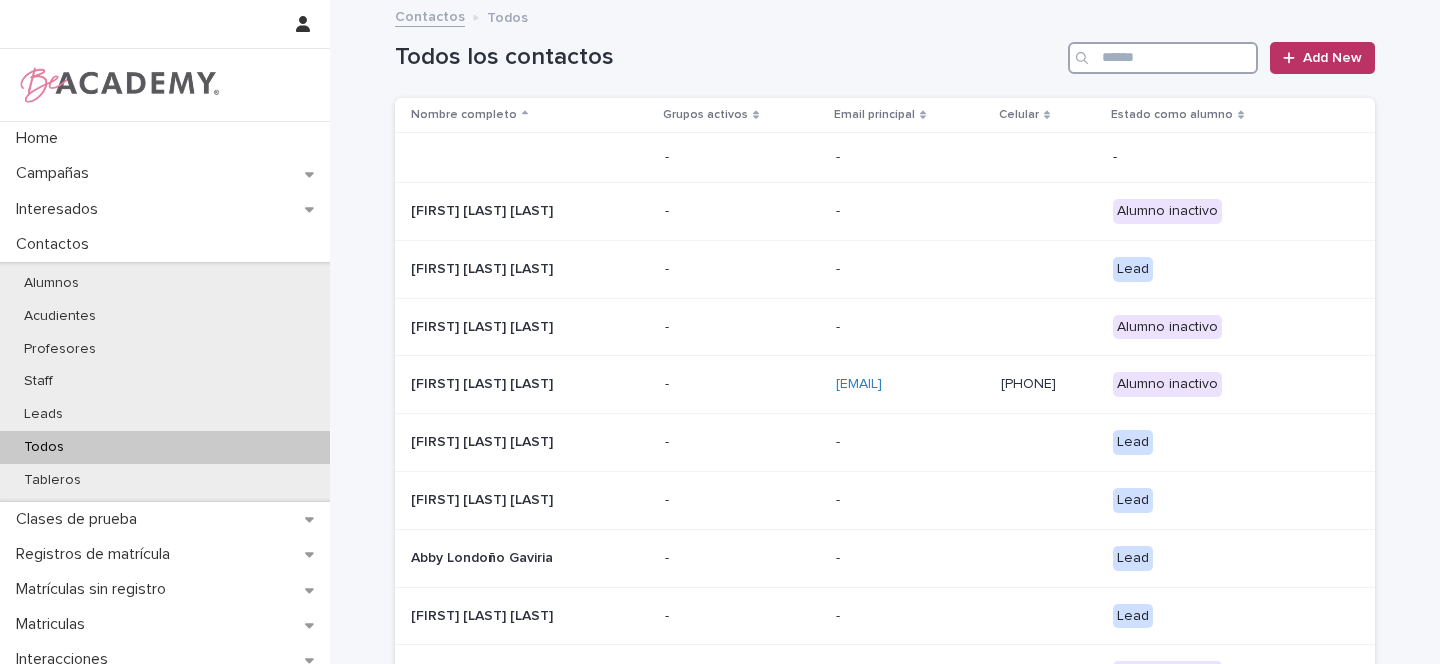 click at bounding box center (1163, 58) 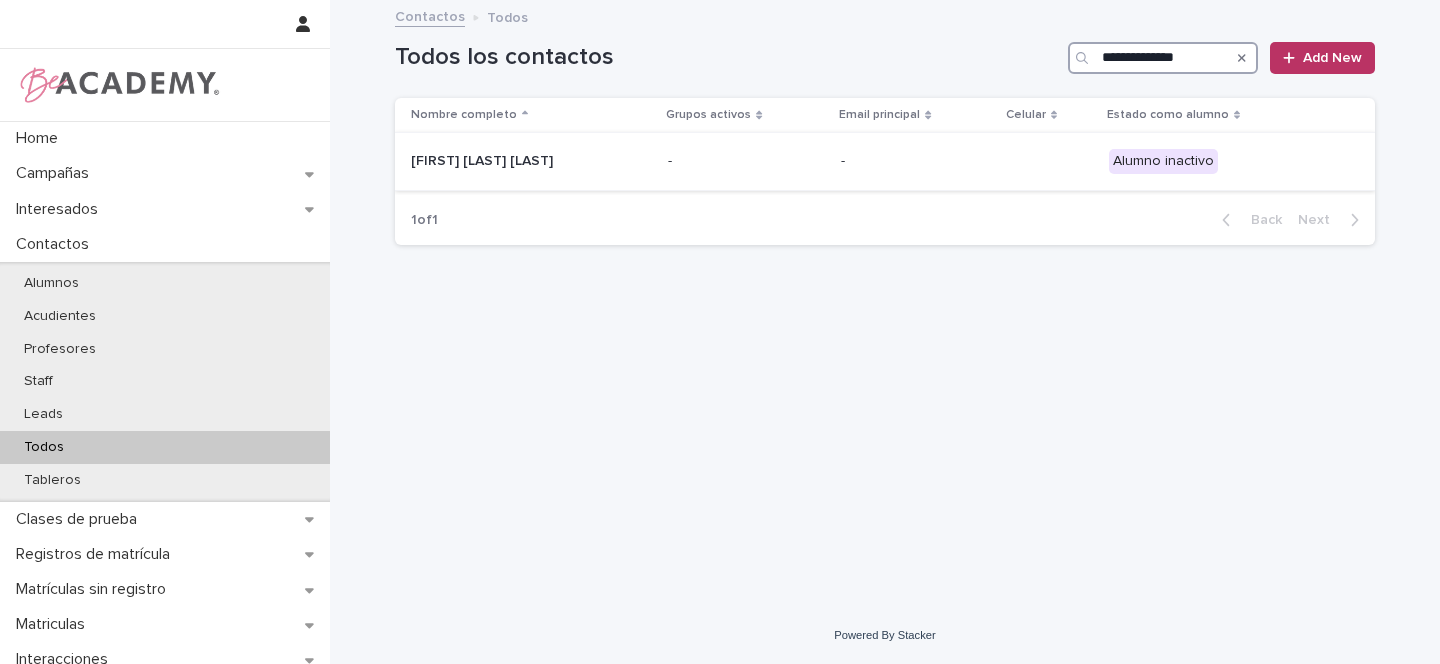 type on "**********" 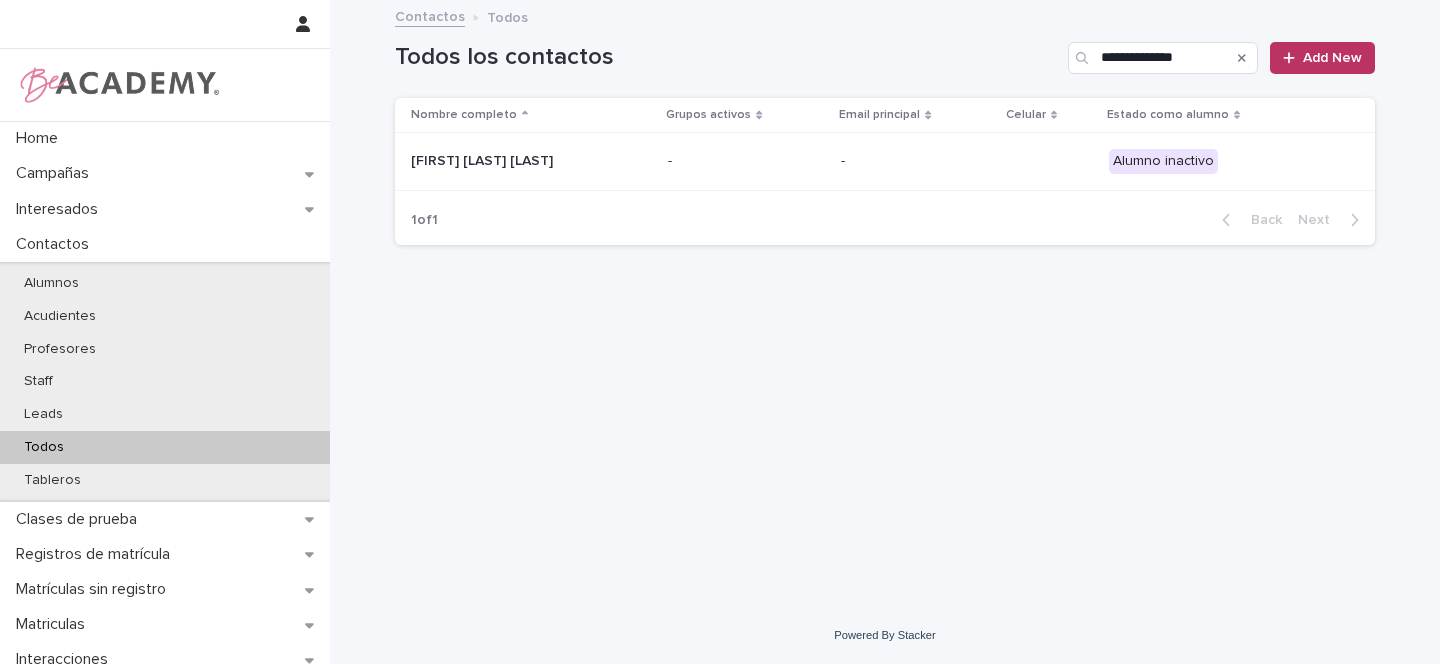 click on "[FIRST] [LAST] [LAST]" at bounding box center [511, 161] 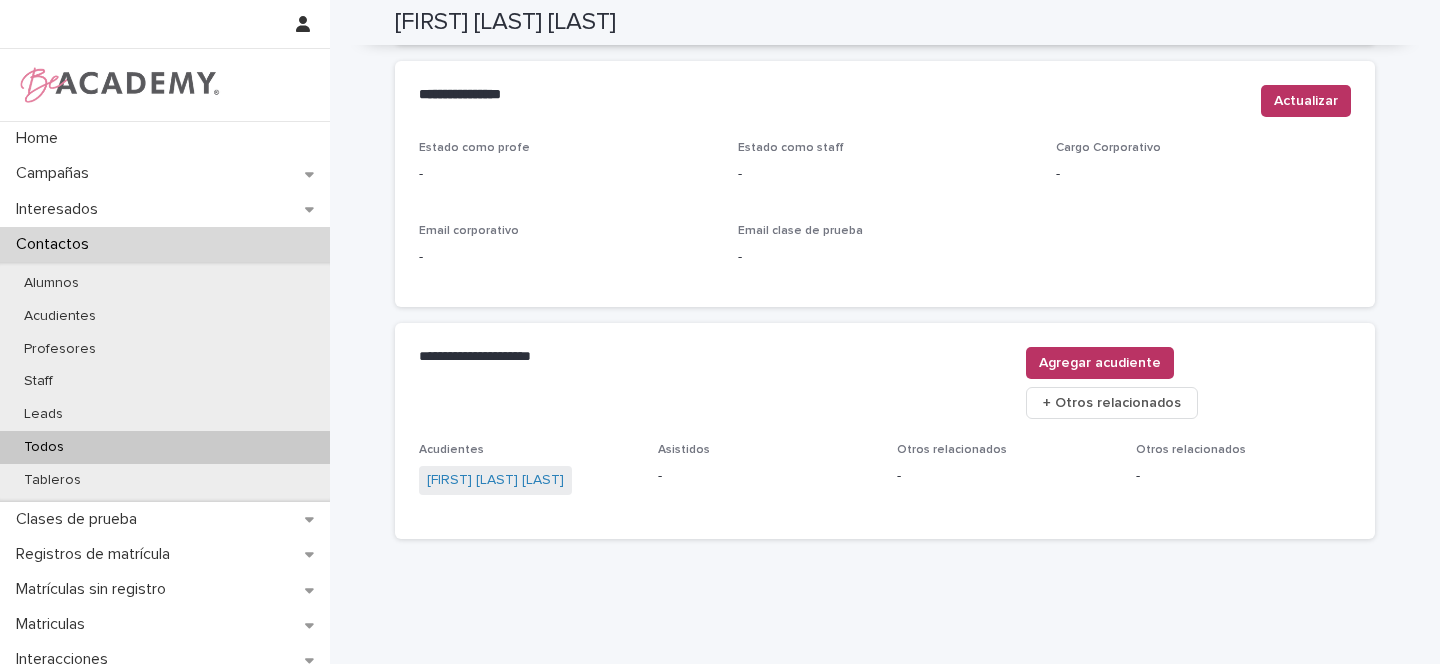 scroll, scrollTop: 0, scrollLeft: 0, axis: both 